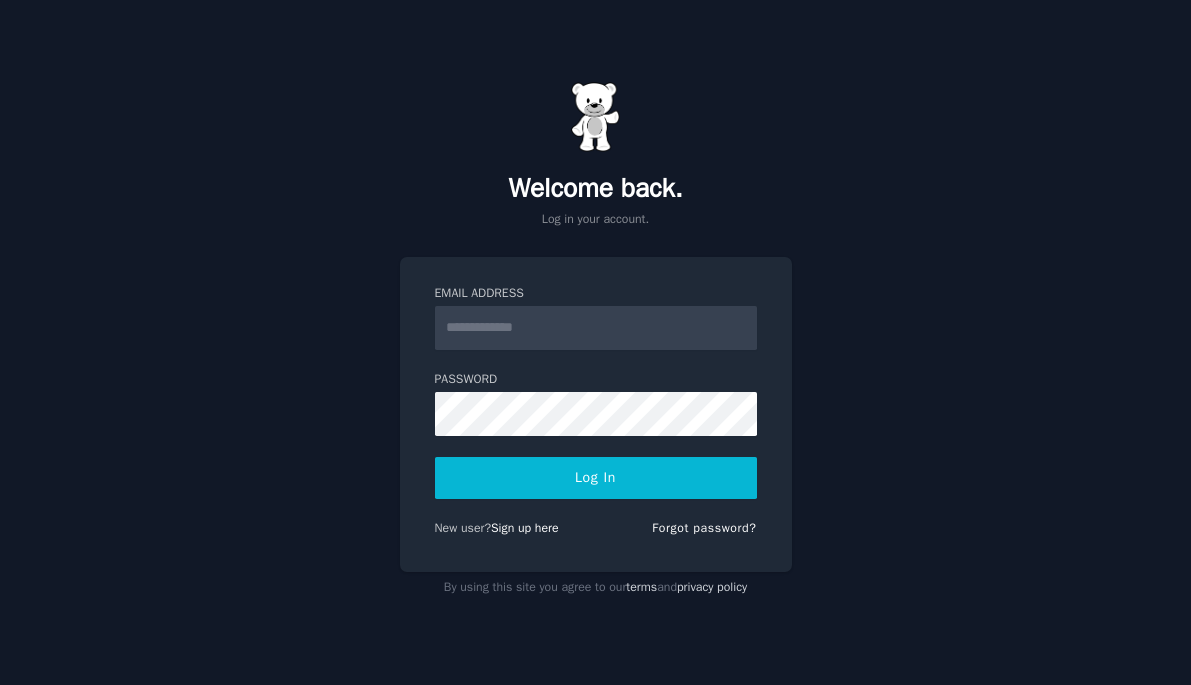 scroll, scrollTop: 0, scrollLeft: 0, axis: both 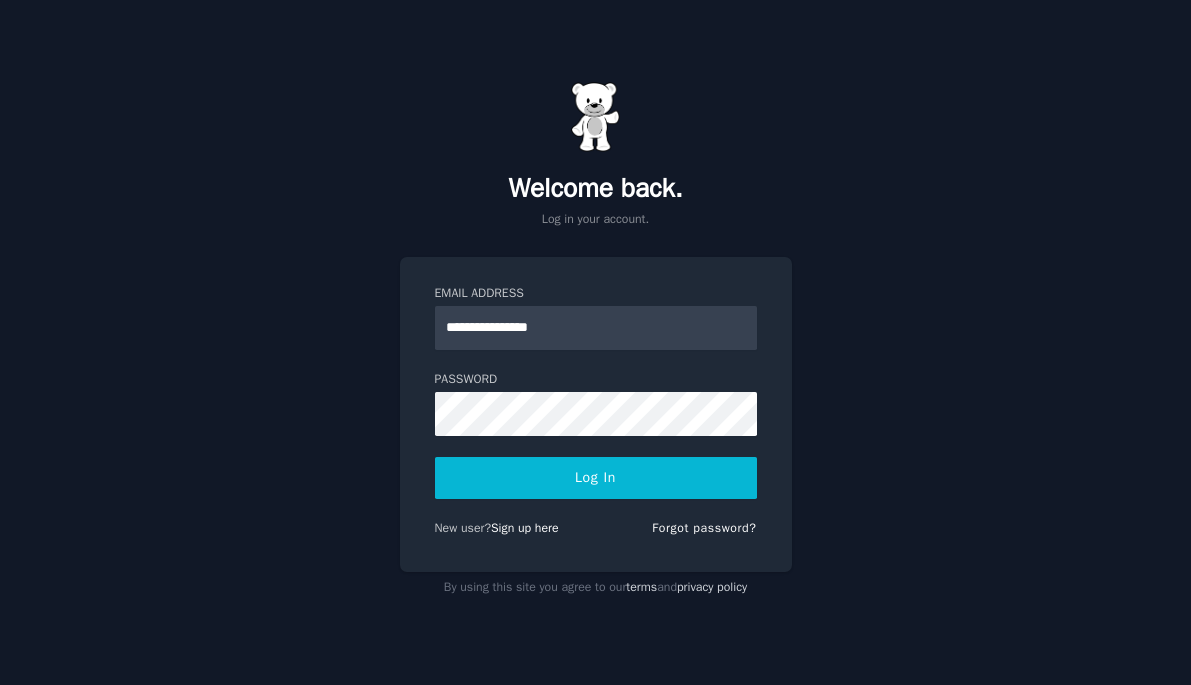 click on "Log In" at bounding box center (596, 478) 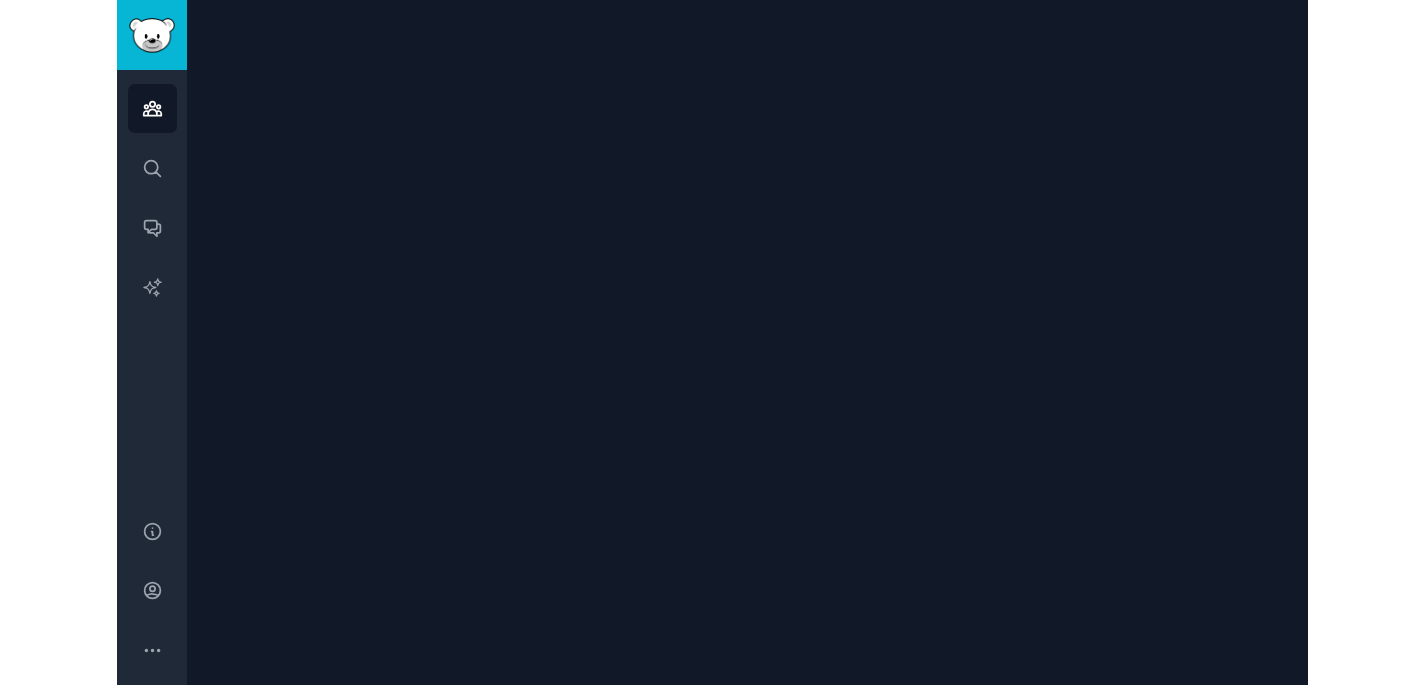 scroll, scrollTop: 0, scrollLeft: 0, axis: both 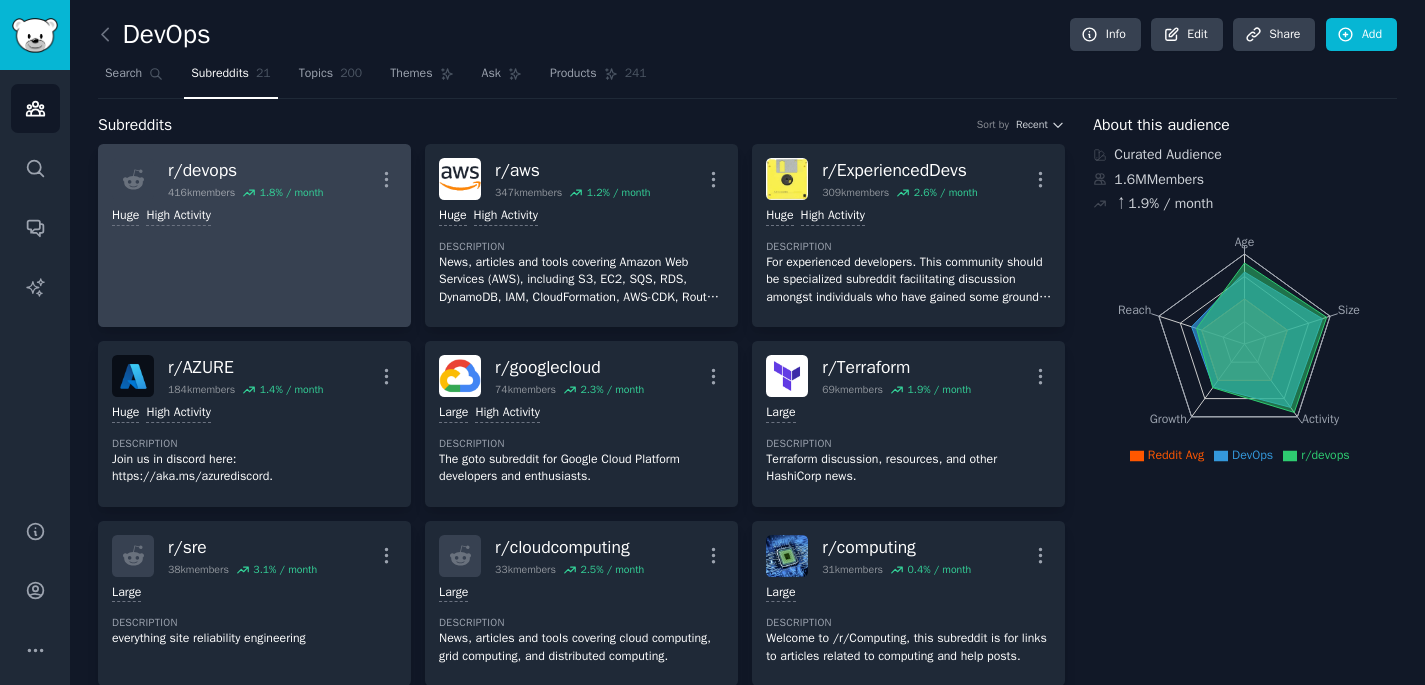 click on "r/ devops 416k  members 1.8 % / month More >= 80th percentile for submissions / day Huge High Activity" at bounding box center [254, 235] 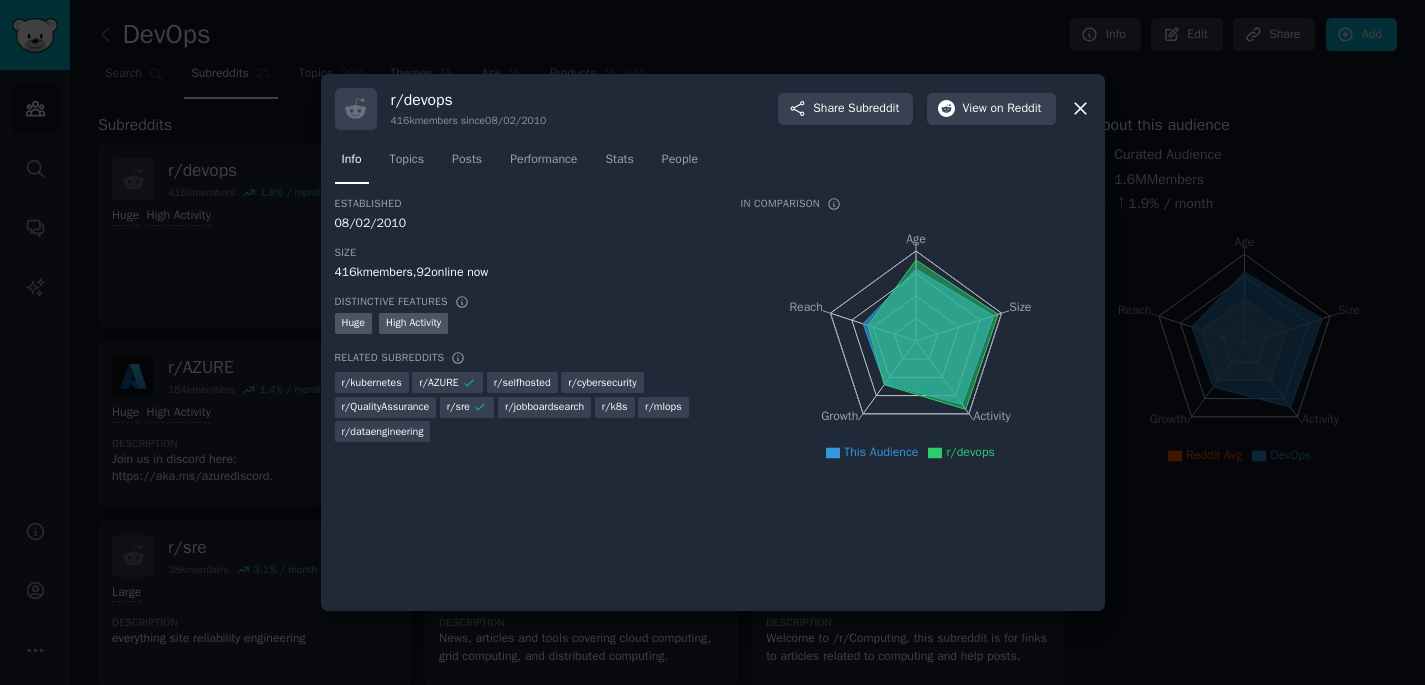 click 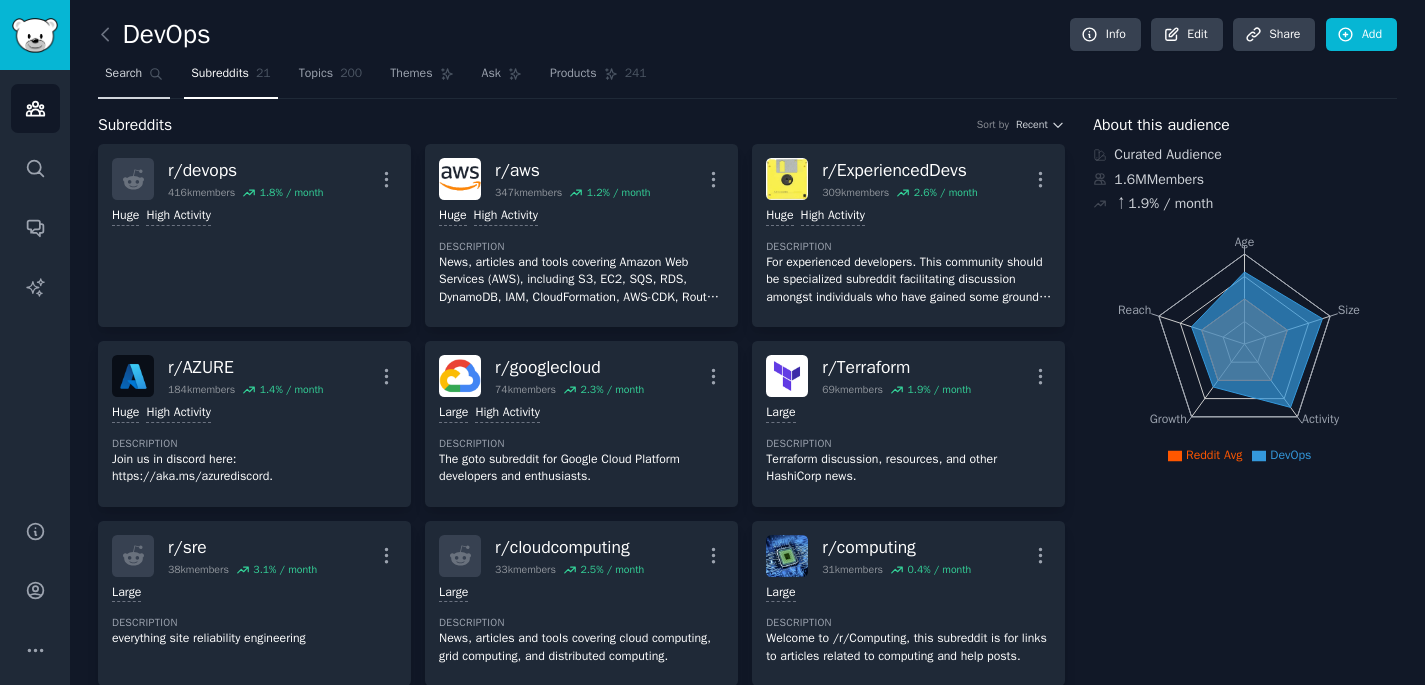click on "Search" at bounding box center (123, 74) 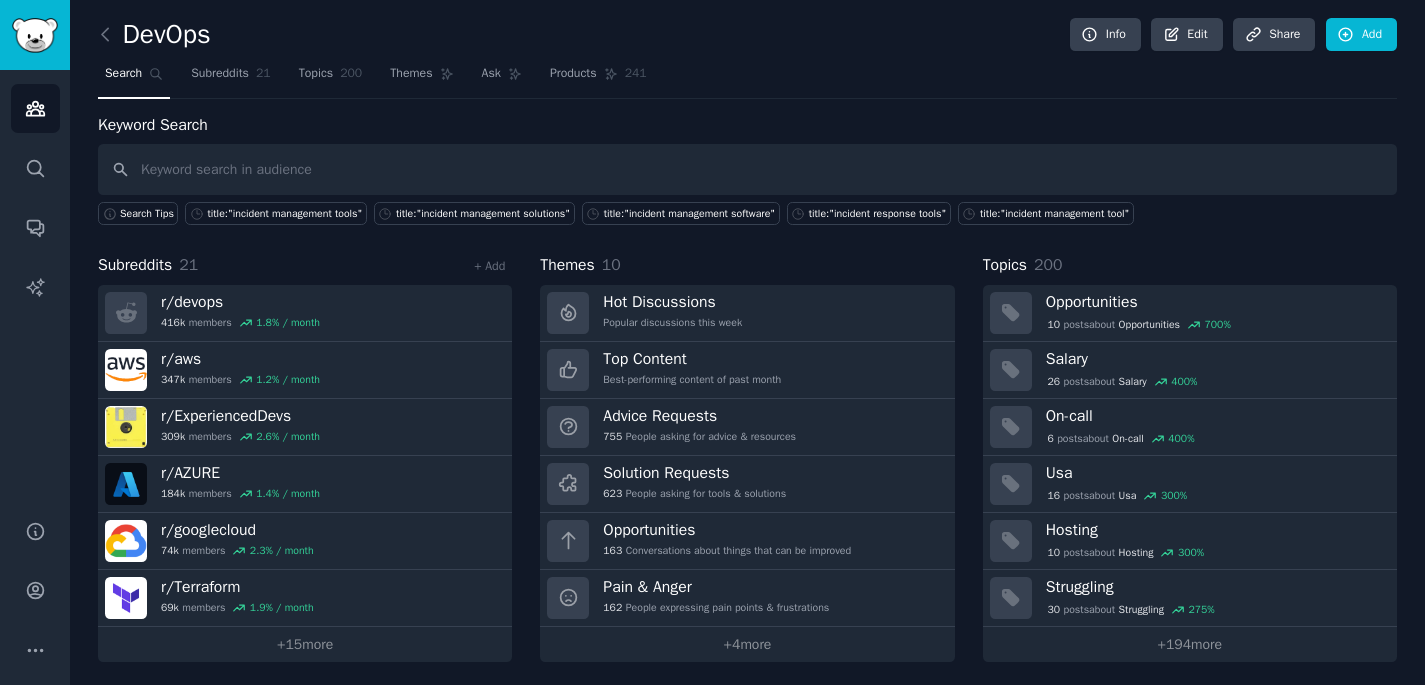 click at bounding box center (747, 169) 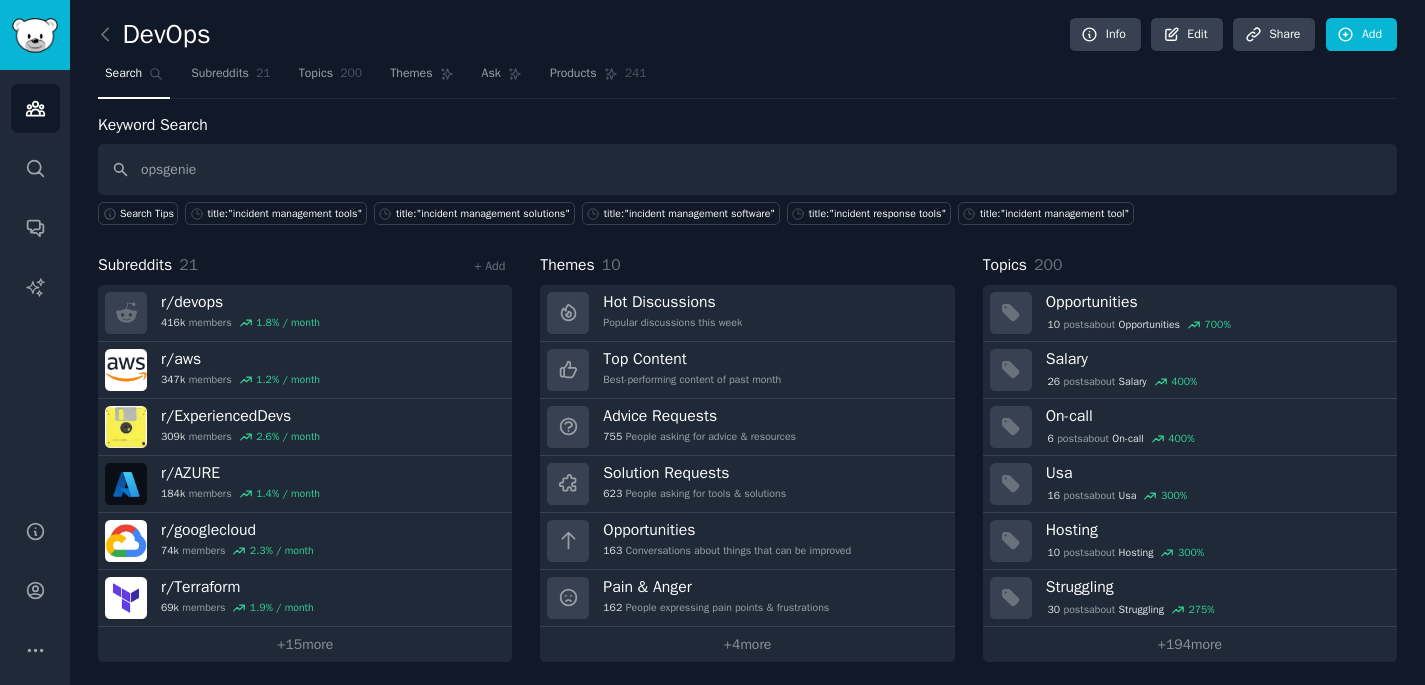 type on "opsgenie" 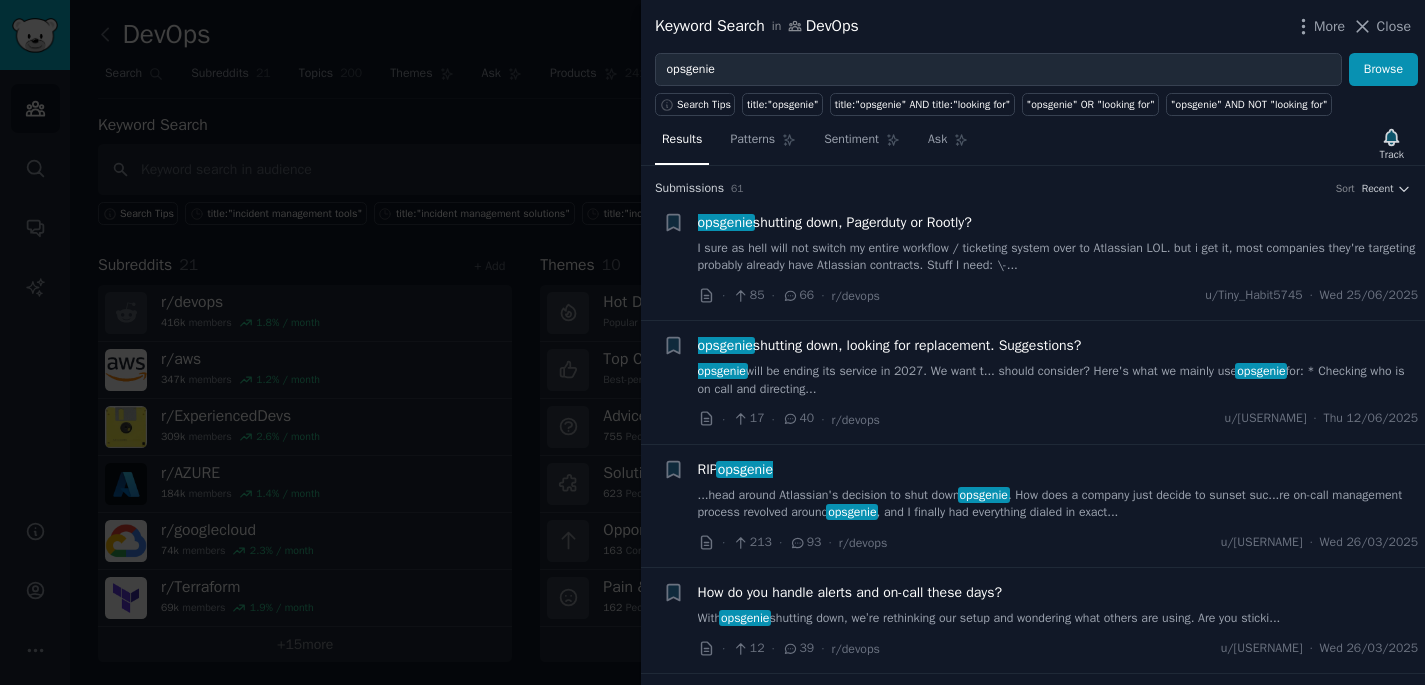 click on "· 85 · 66 · r/devops u/Tiny_Habit5745 · Wed 25/06/2025" at bounding box center (1058, 295) 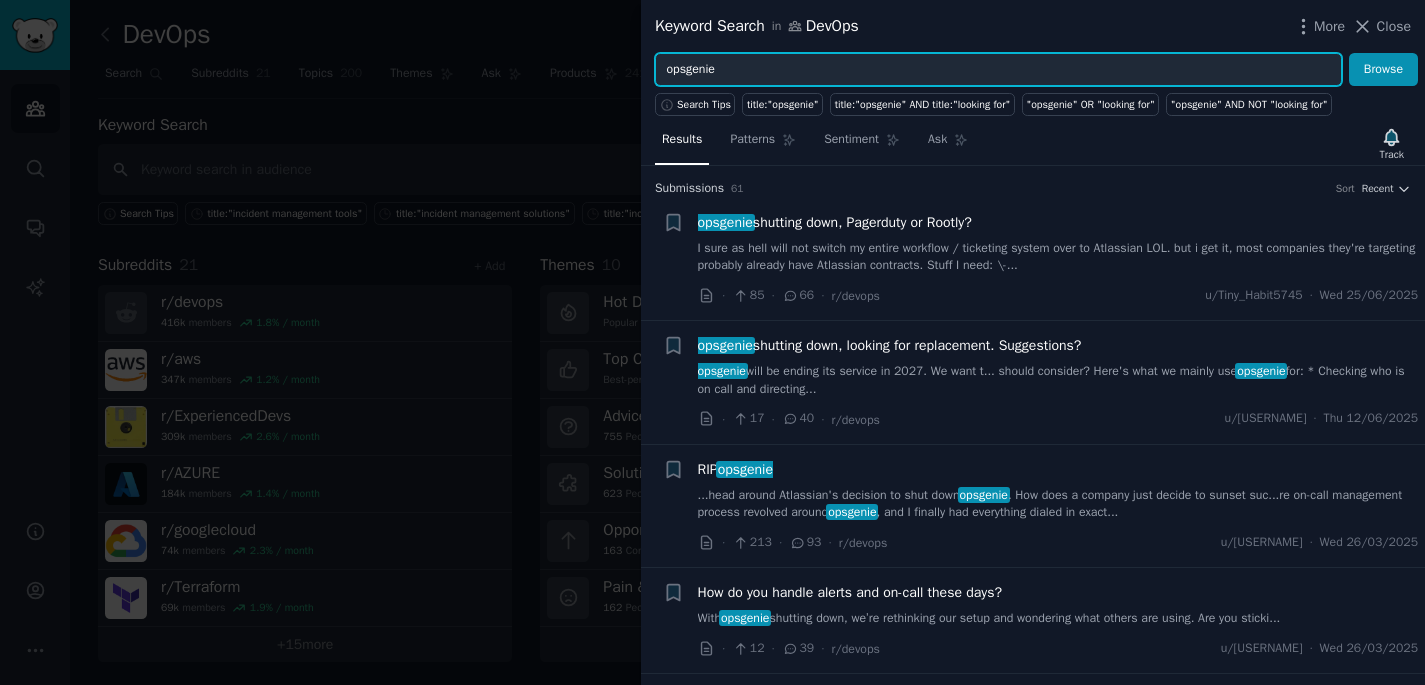 click on "opsgenie" at bounding box center (998, 70) 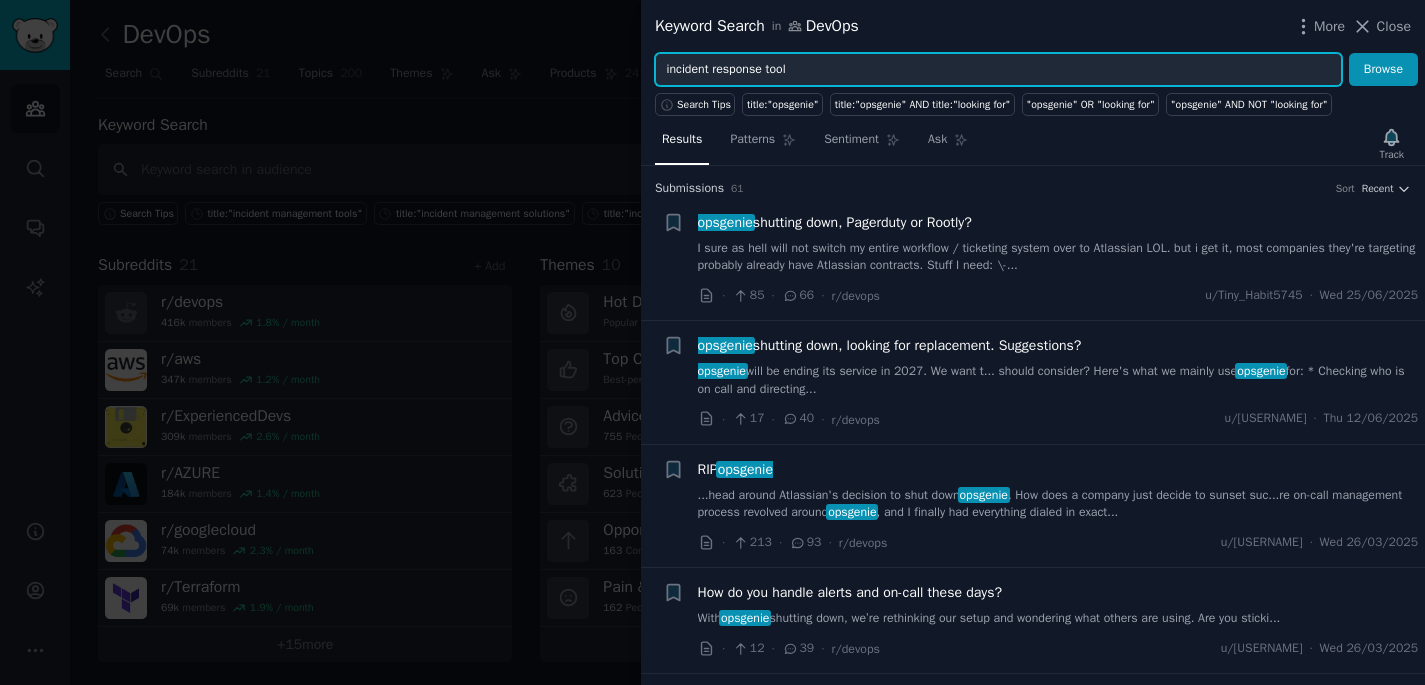 type on "incident response tool" 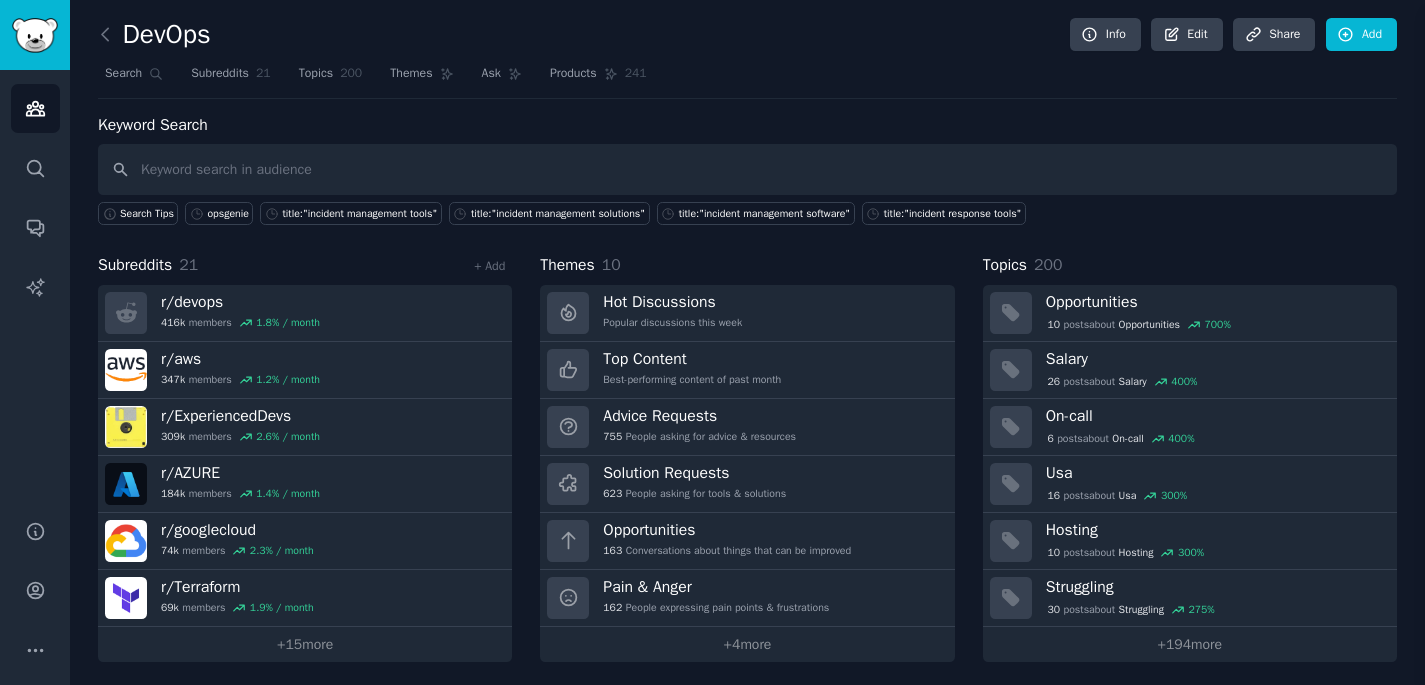 scroll, scrollTop: 0, scrollLeft: 0, axis: both 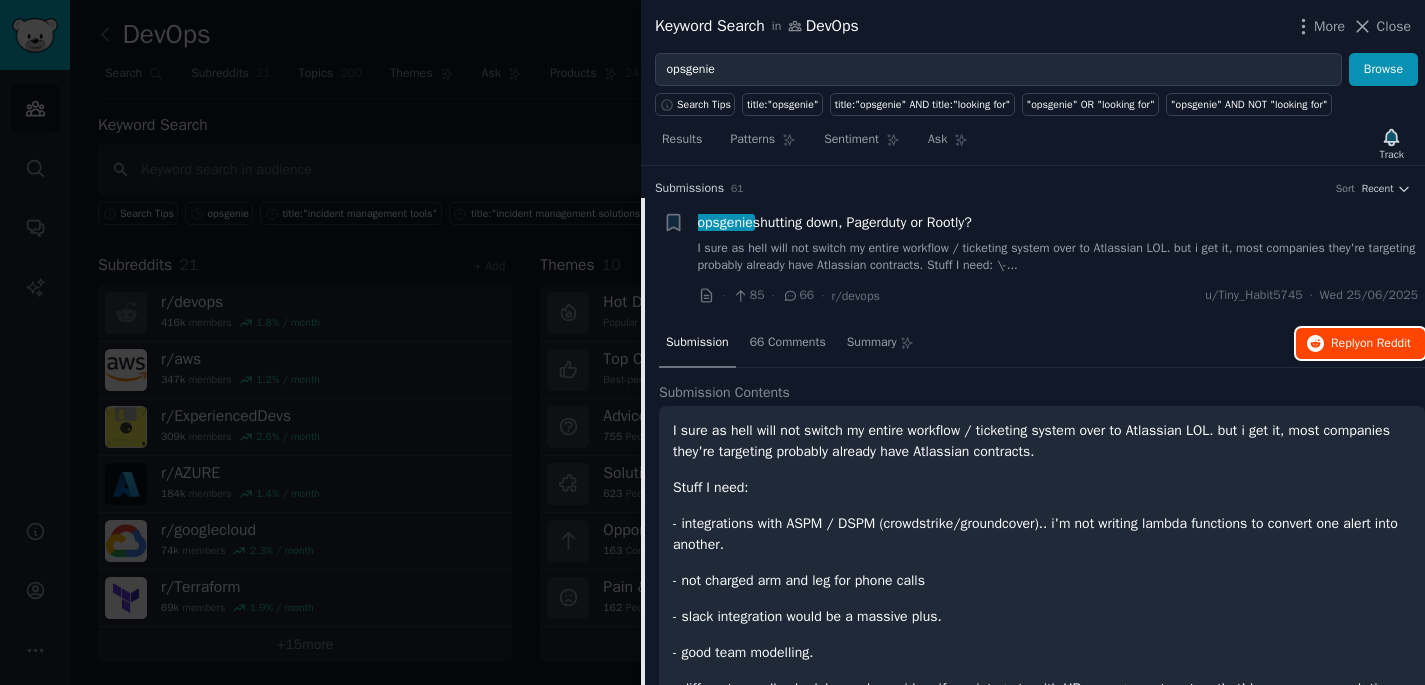click on "Reply  on Reddit" at bounding box center (1371, 344) 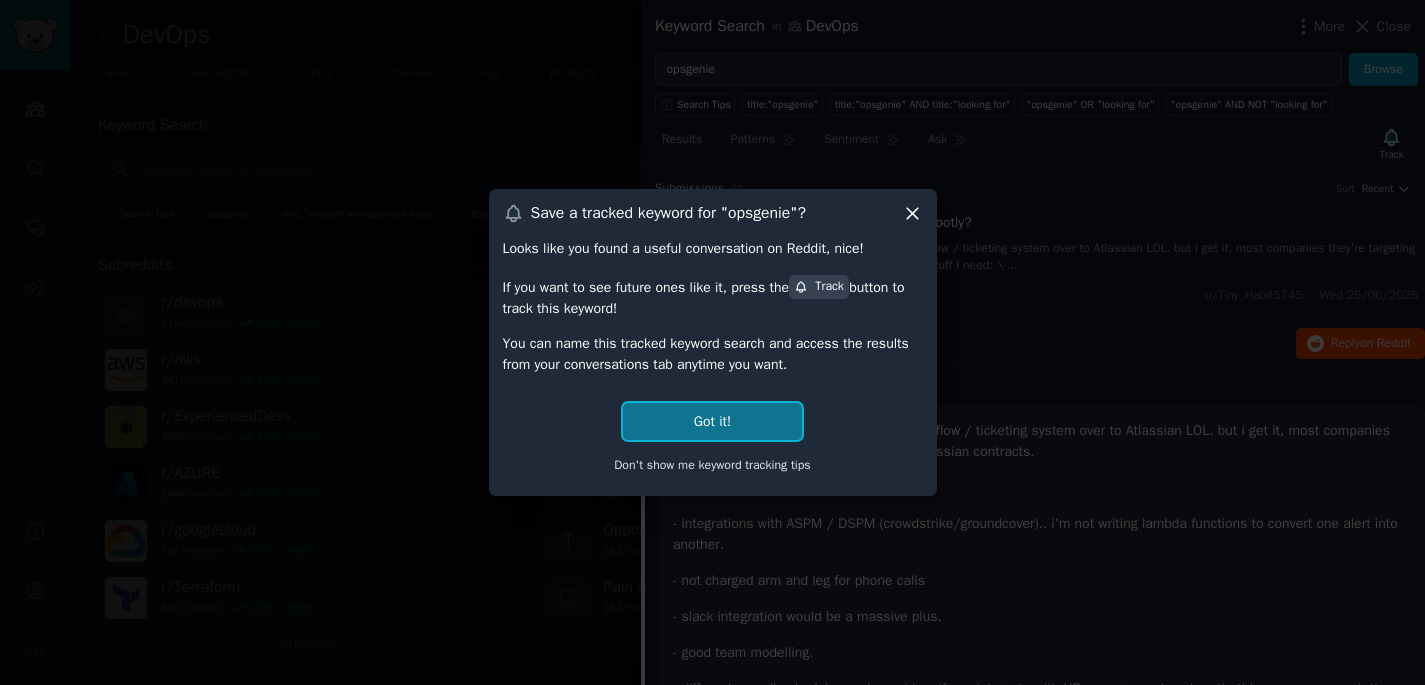 click on "Got it!" at bounding box center (712, 421) 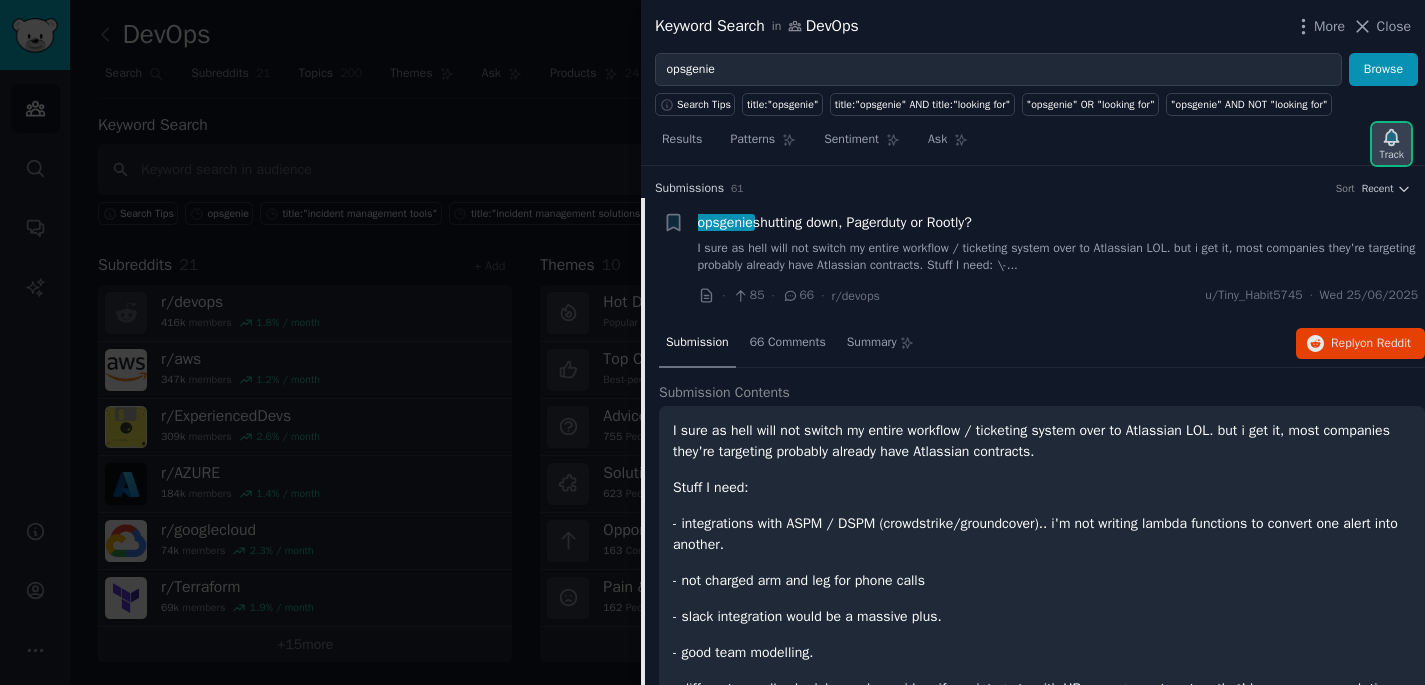 click 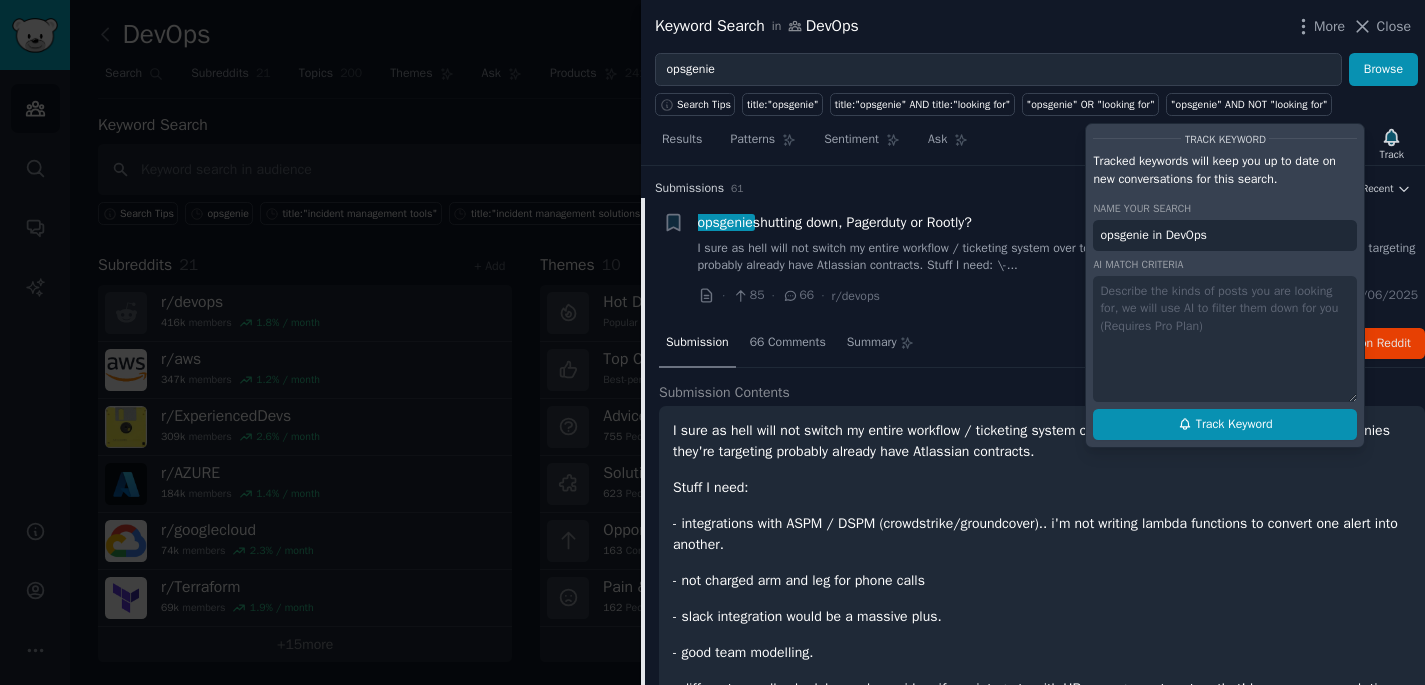 click 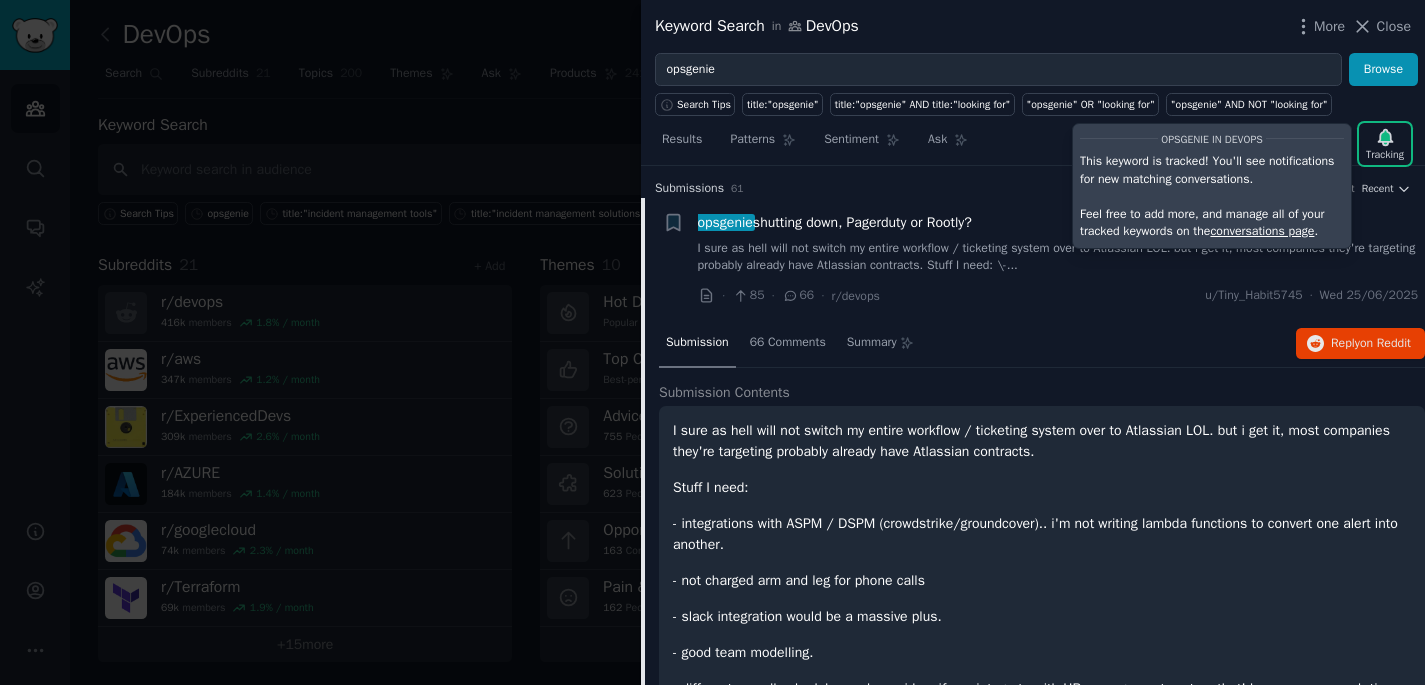 click on "Submission s 61   Sort Recent" at bounding box center [1033, 182] 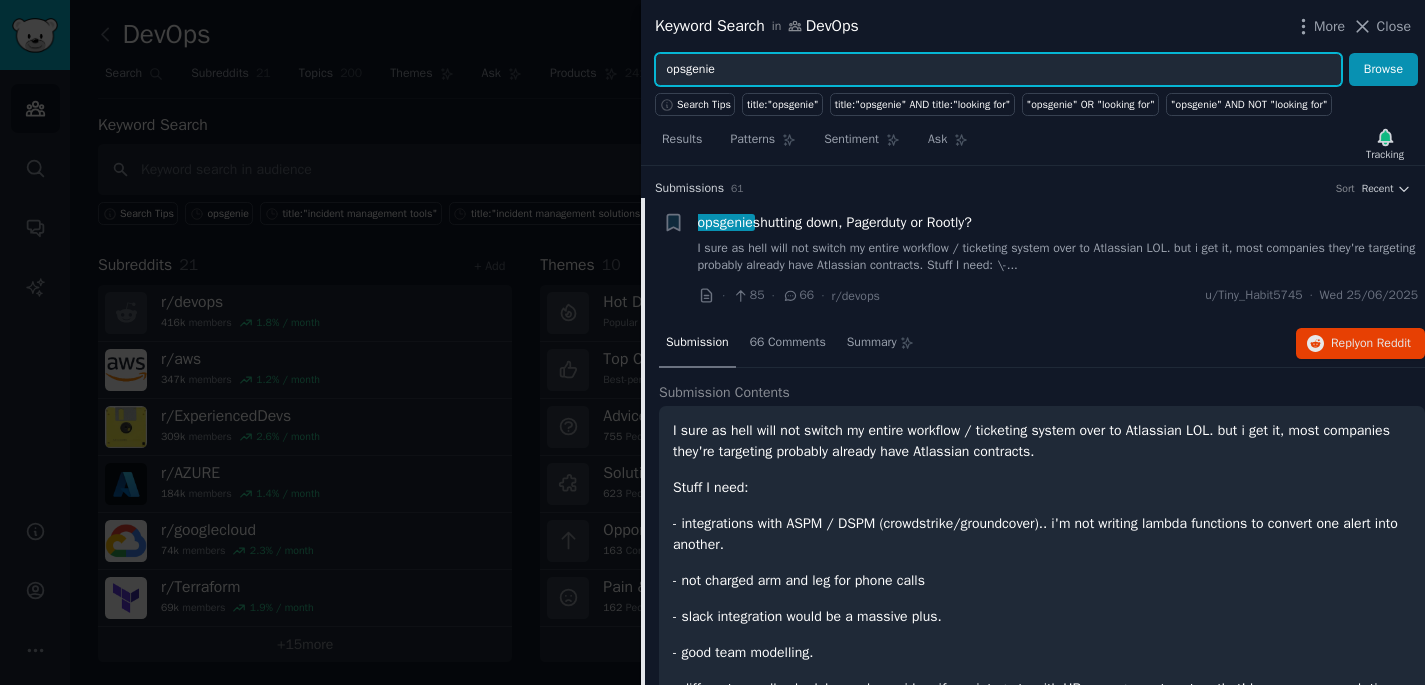click on "opsgenie" at bounding box center (998, 70) 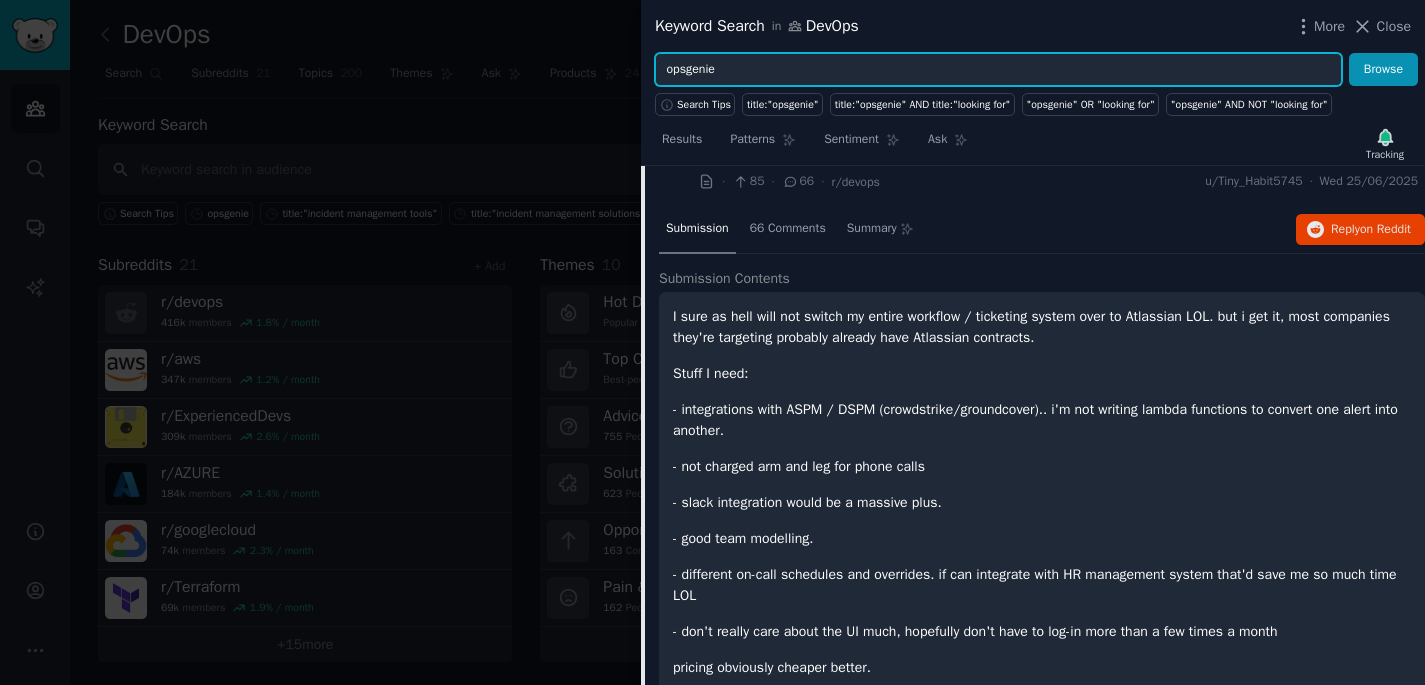 scroll, scrollTop: 0, scrollLeft: 0, axis: both 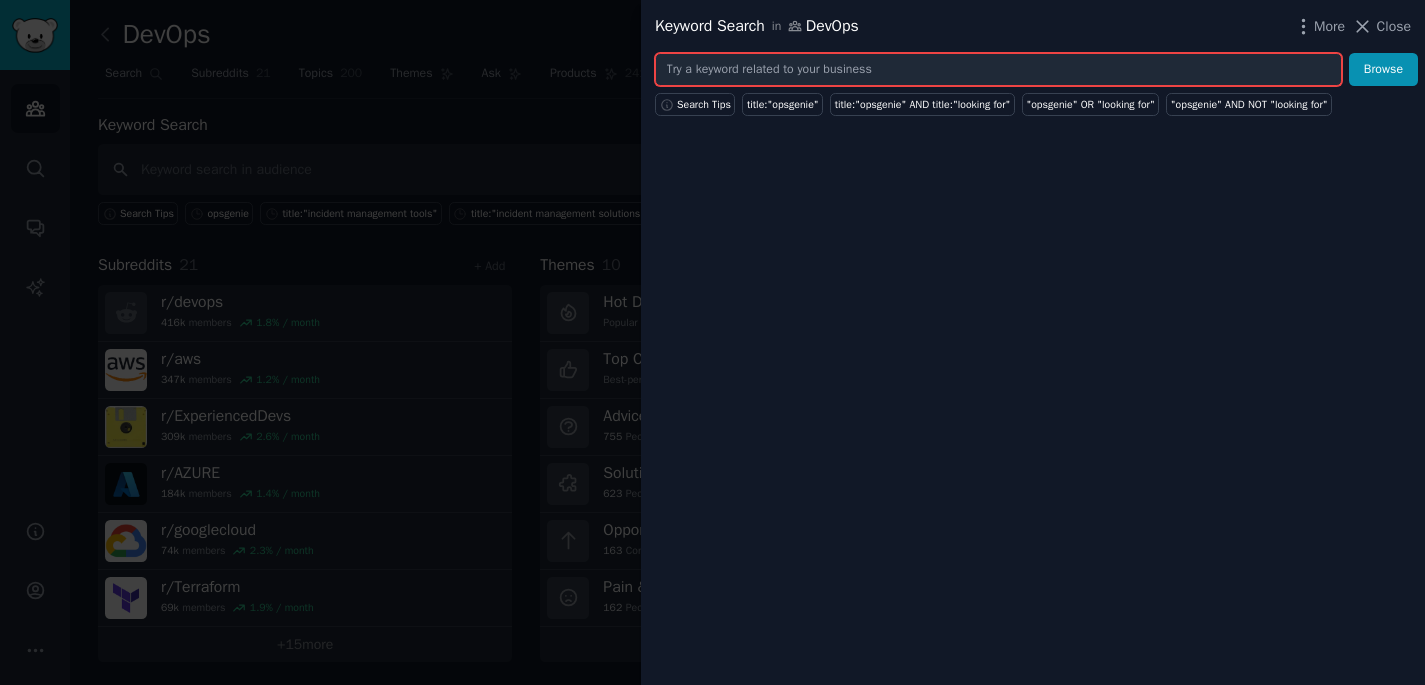 click at bounding box center [998, 70] 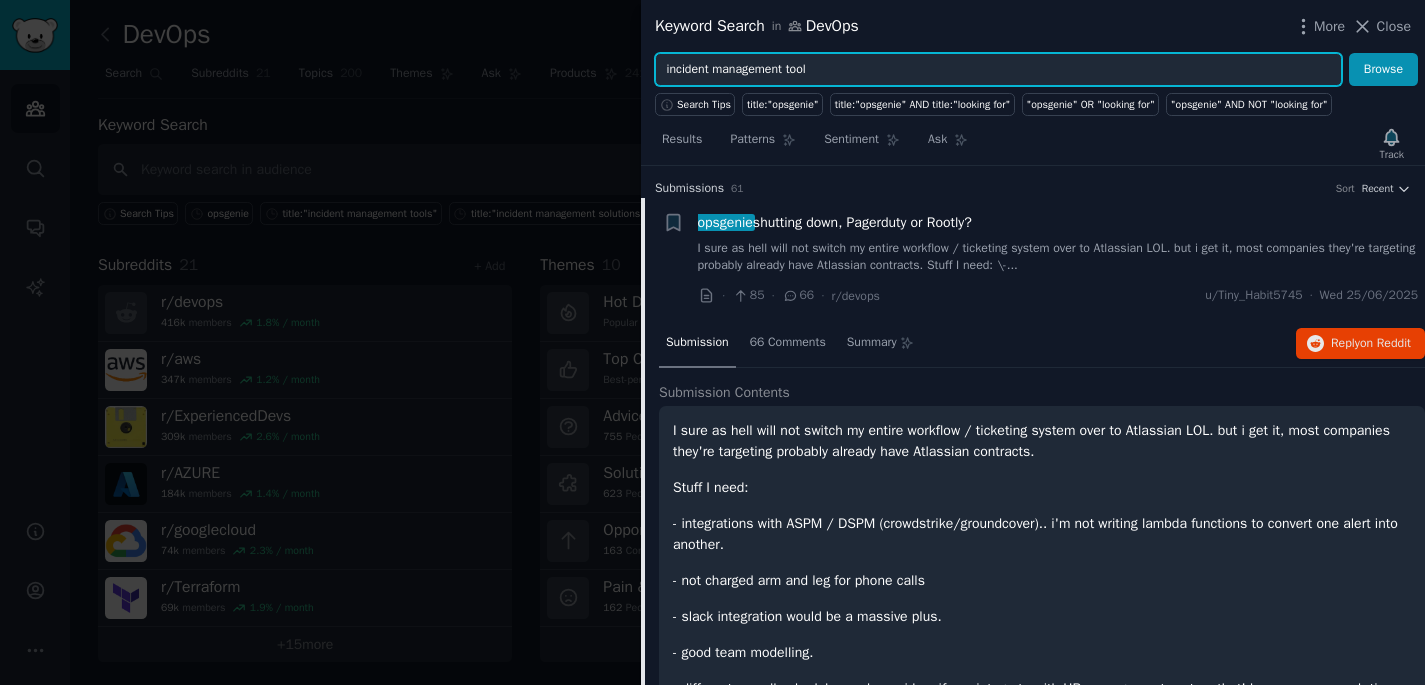 click on "Browse" at bounding box center (1383, 70) 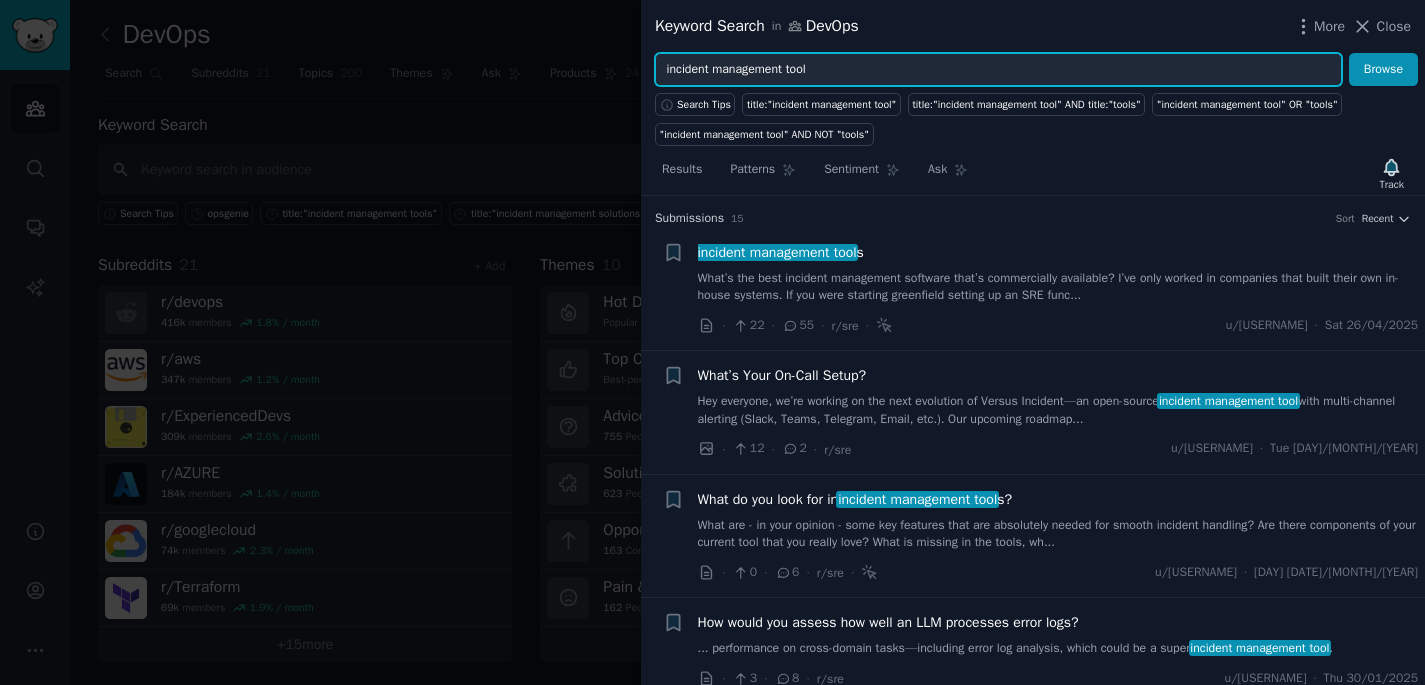 click on "incident management tool" at bounding box center (998, 70) 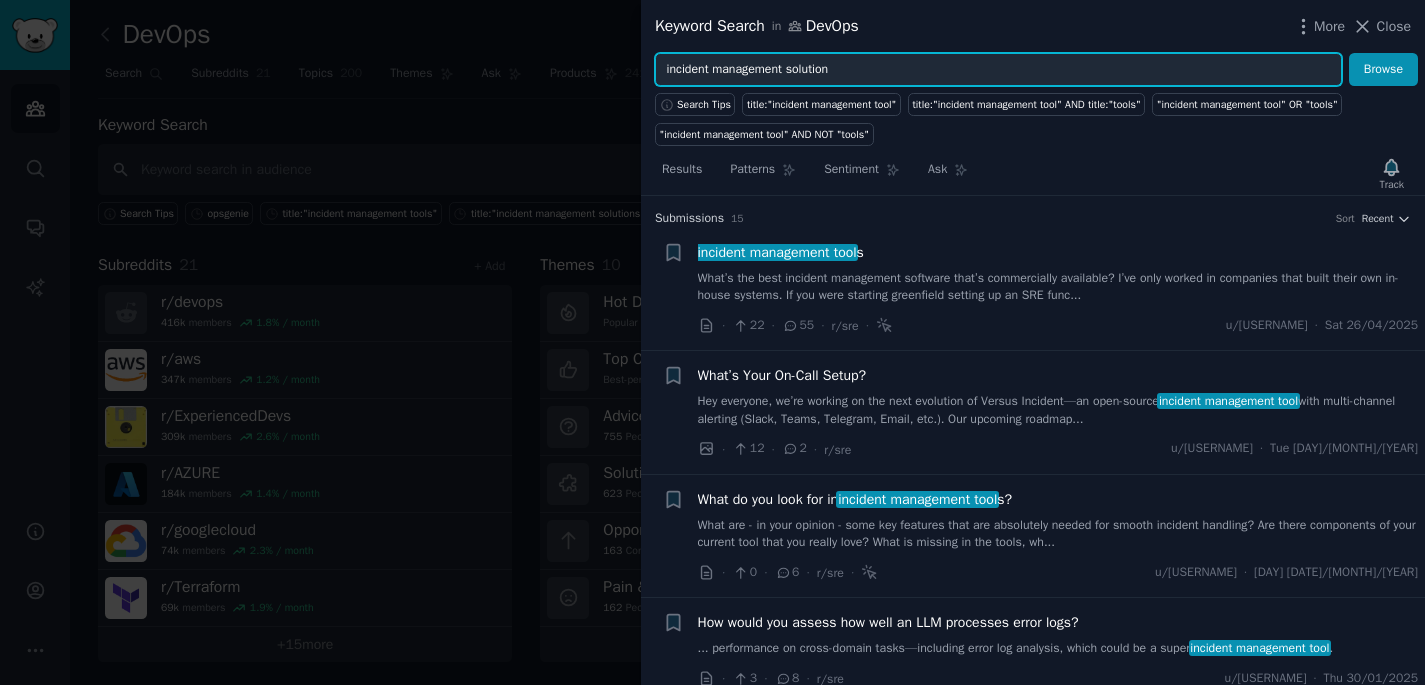 click on "Browse" at bounding box center [1383, 70] 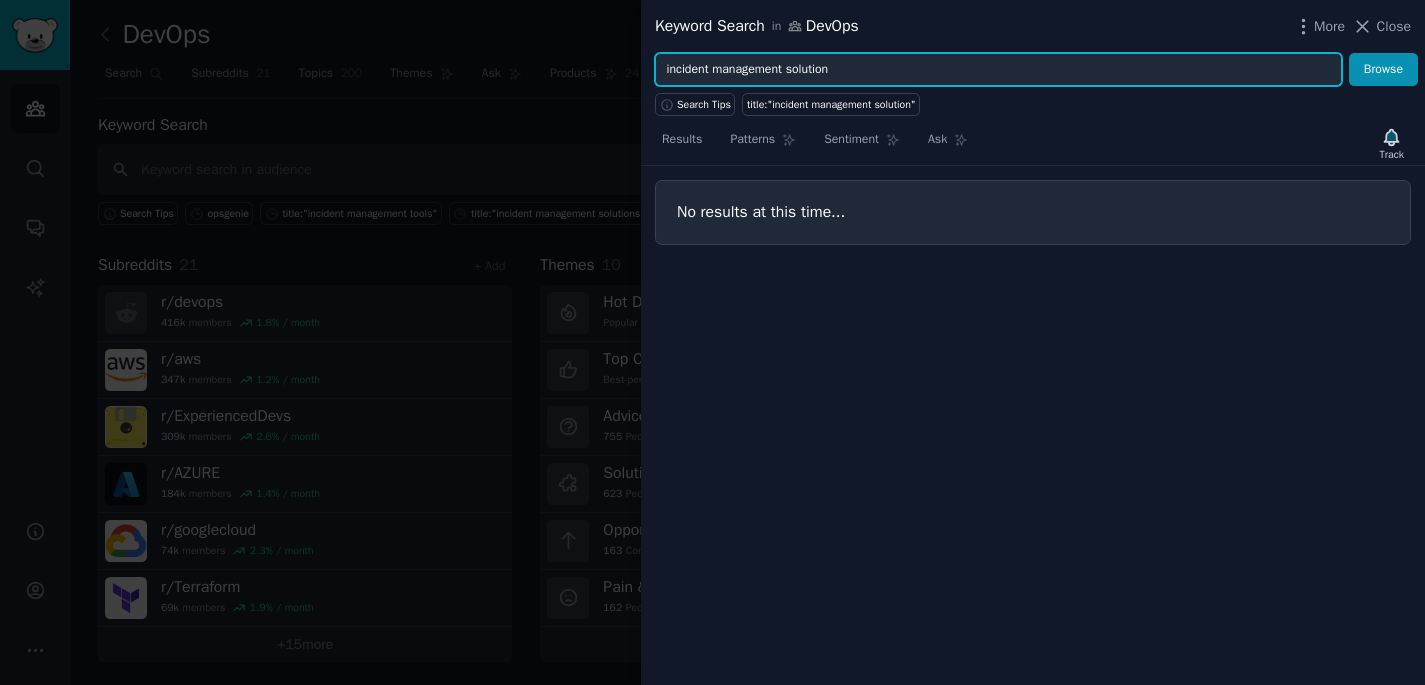 click on "incident management solution" at bounding box center (998, 70) 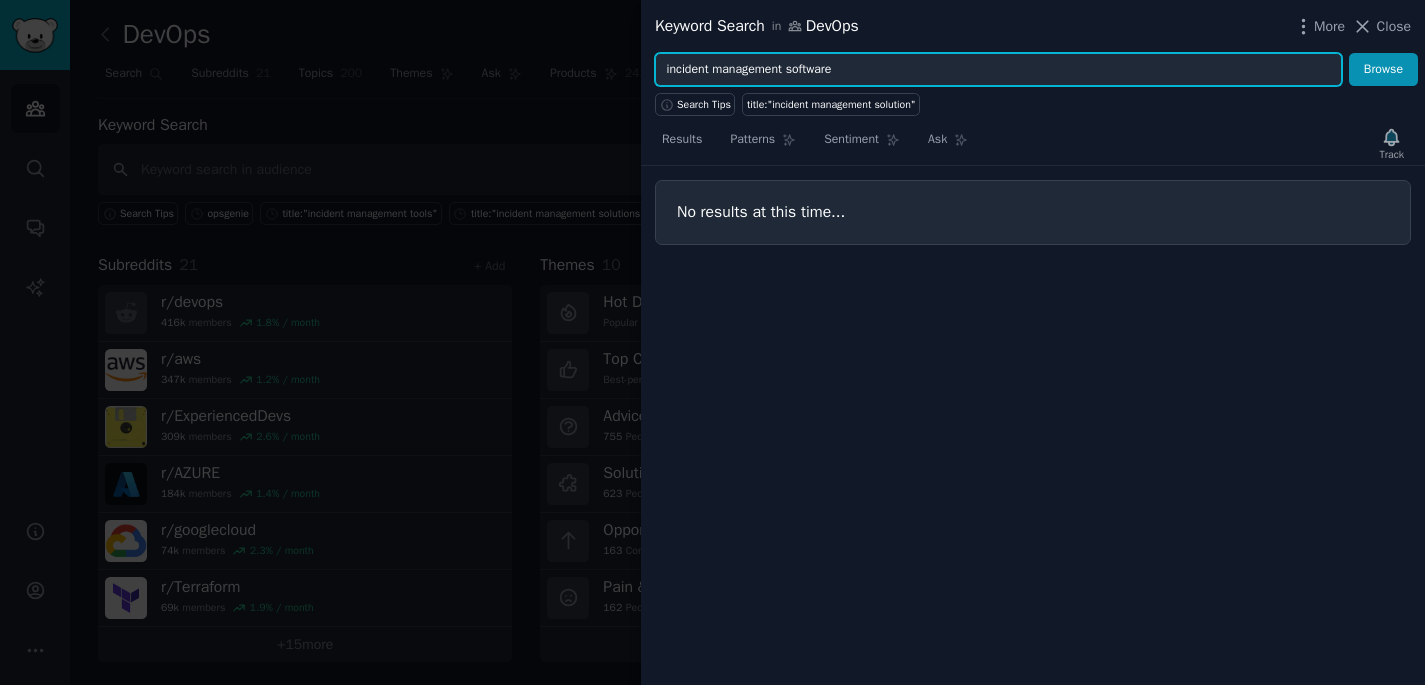 type on "incident management software" 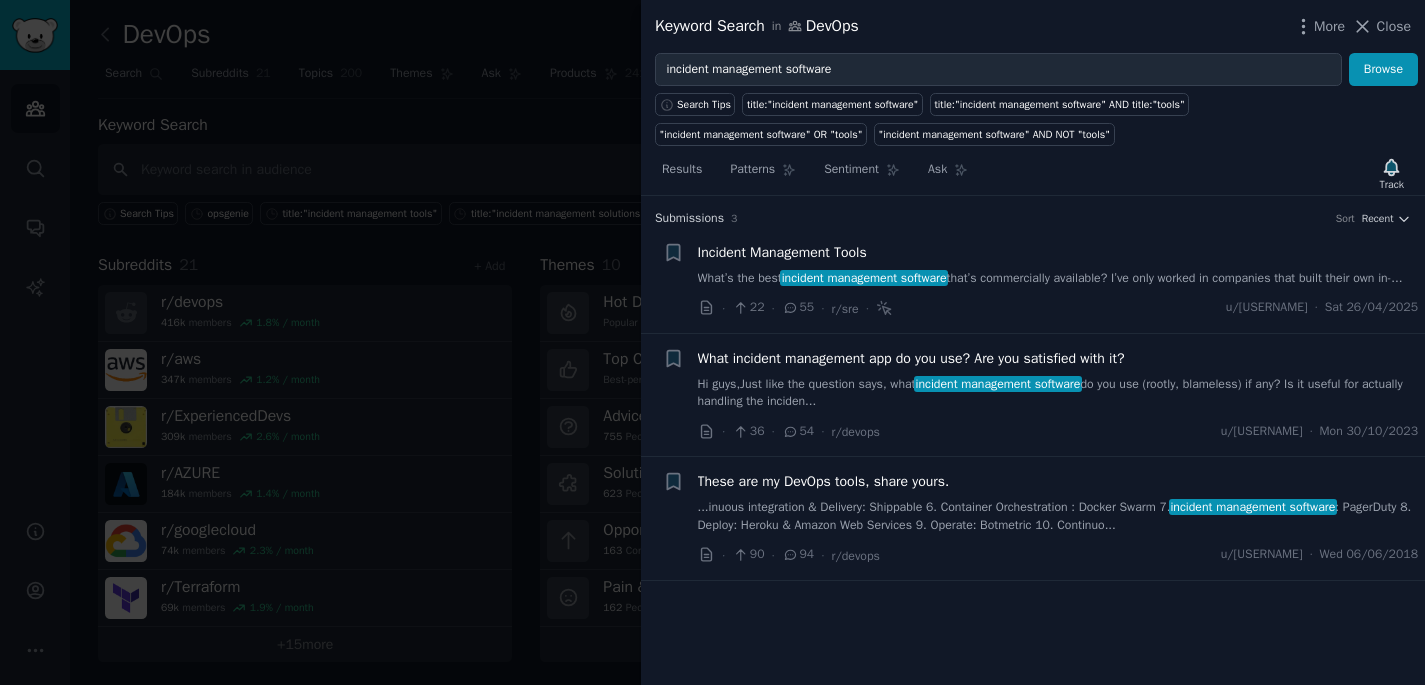 click on "Incident Management Tools" at bounding box center (782, 252) 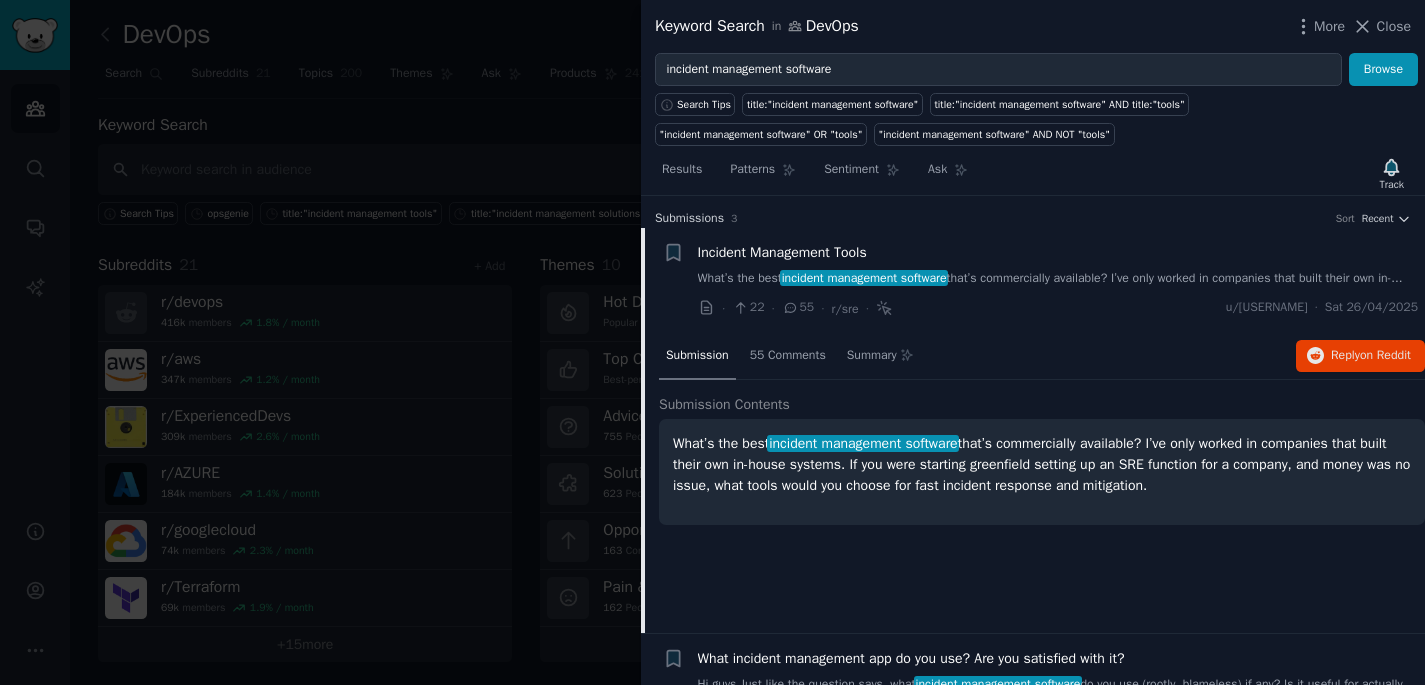 scroll, scrollTop: 31, scrollLeft: 0, axis: vertical 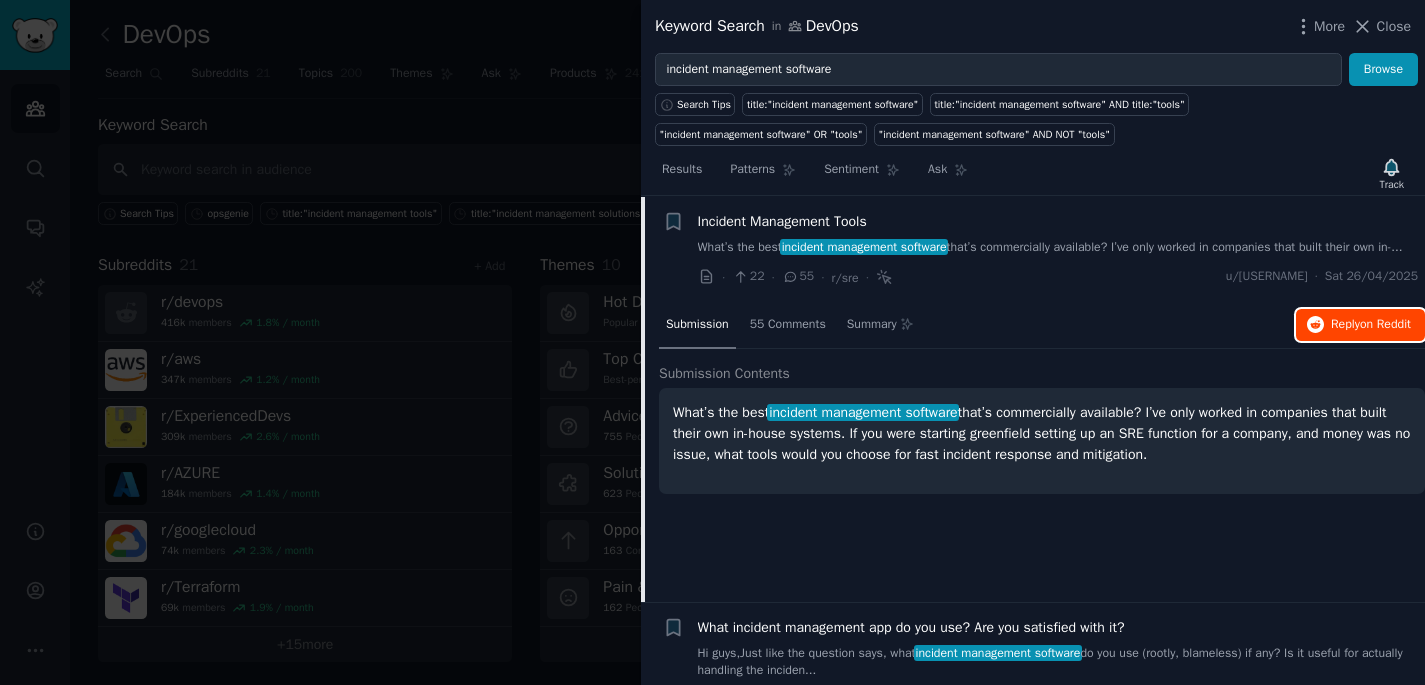 click on "on Reddit" at bounding box center [1385, 324] 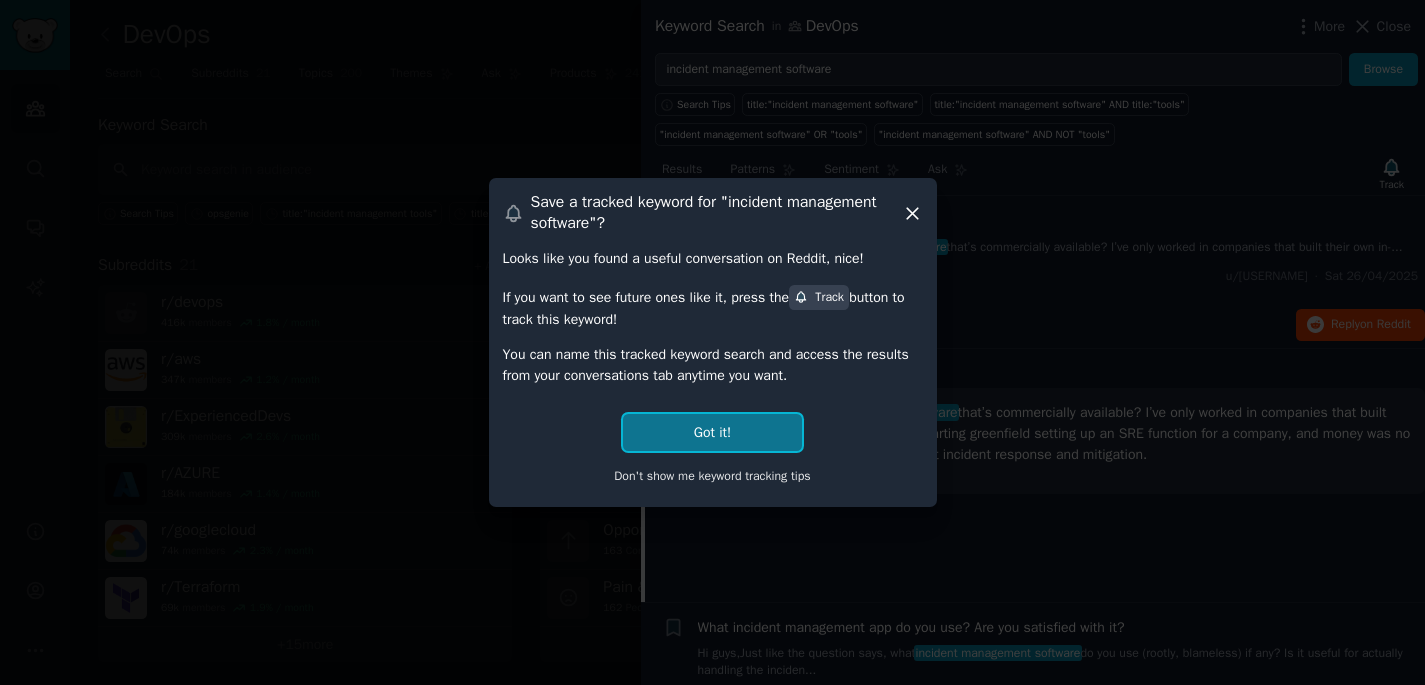 click on "Got it!" at bounding box center [712, 432] 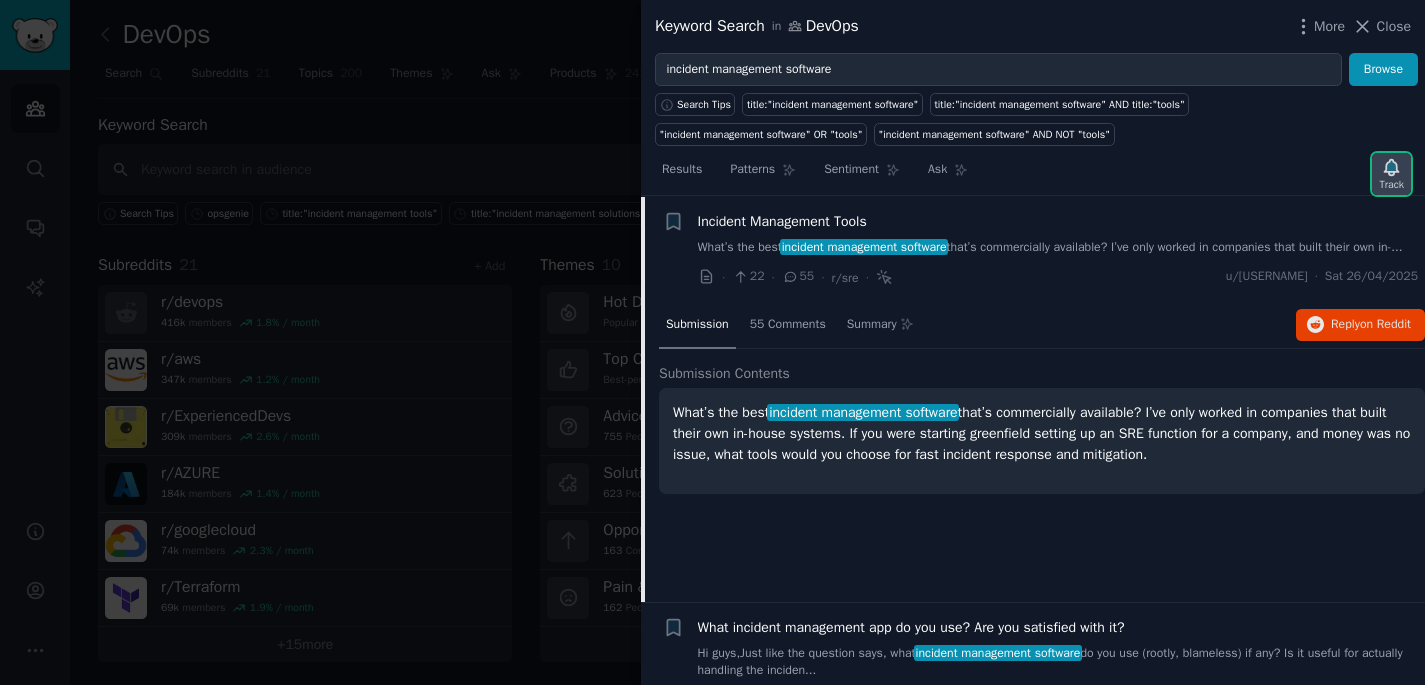 click 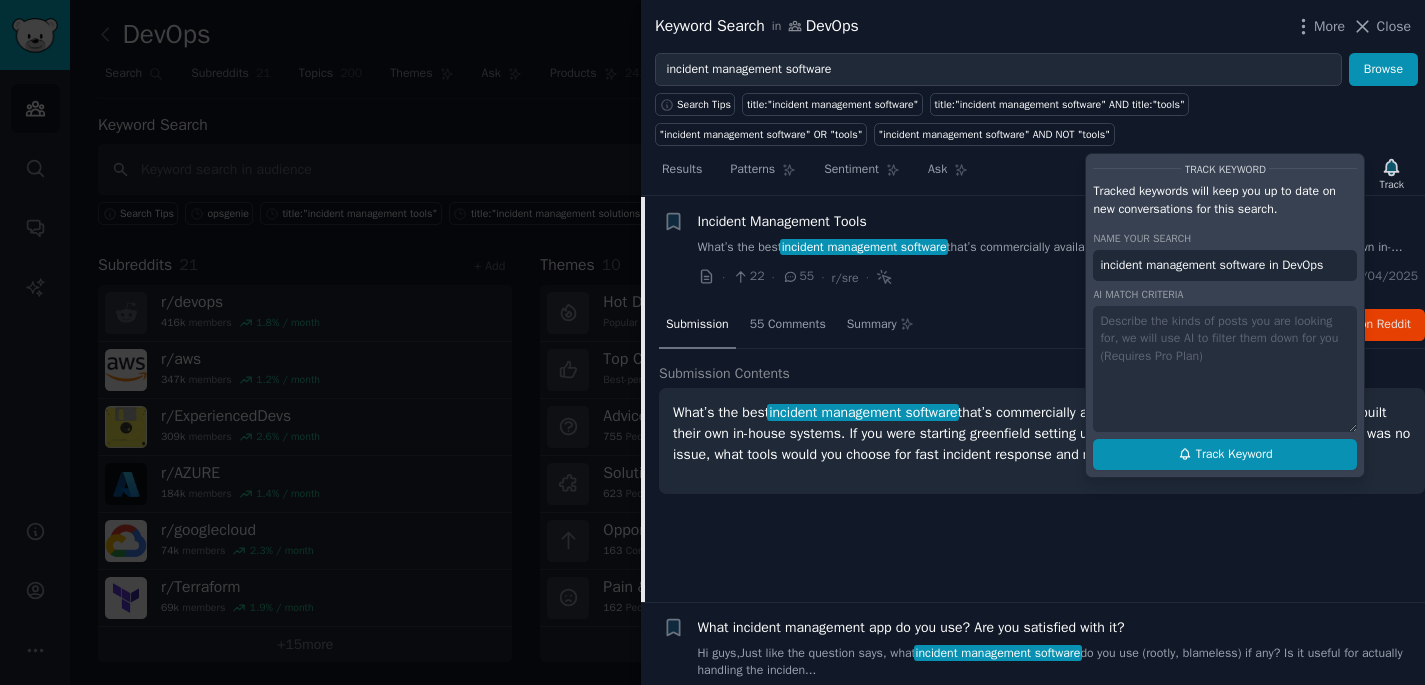 click on "Track Keyword" at bounding box center [1234, 455] 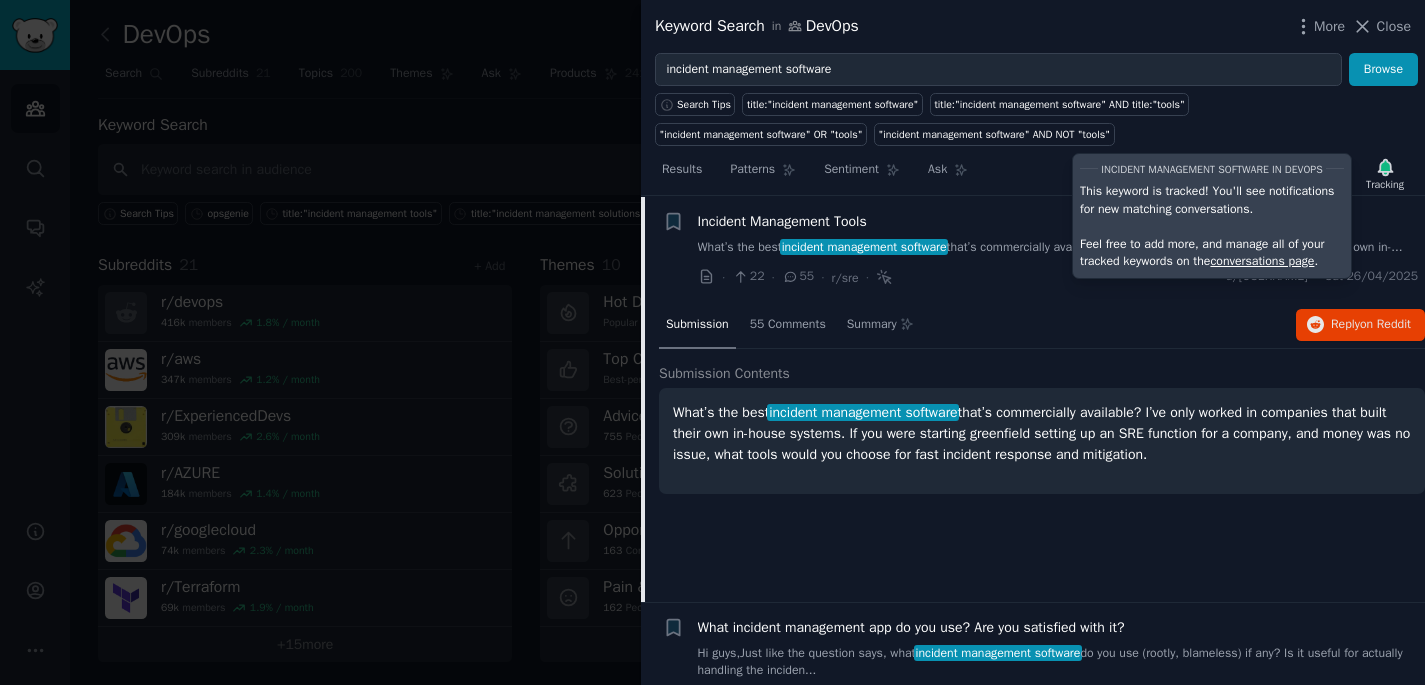click on "Submission 55 Comments Summary Reply  on Reddit" 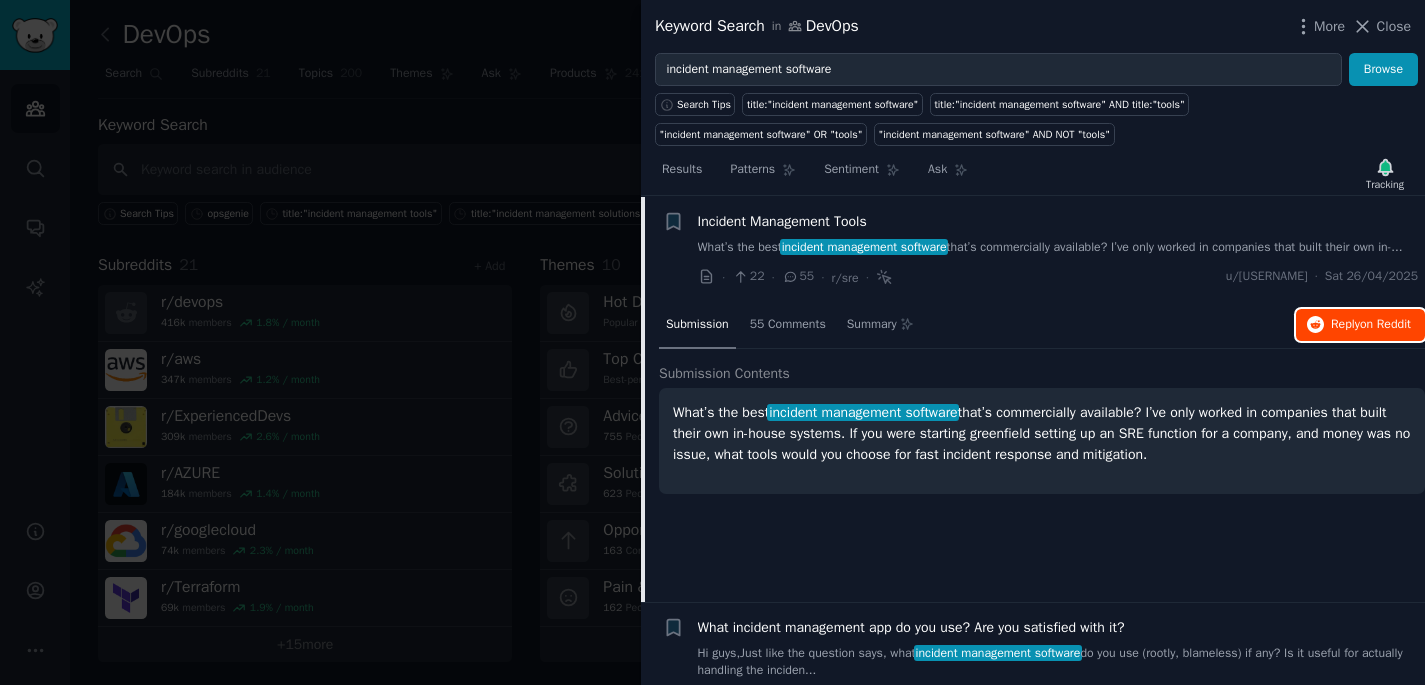 click on "Reply  on Reddit" at bounding box center [1360, 325] 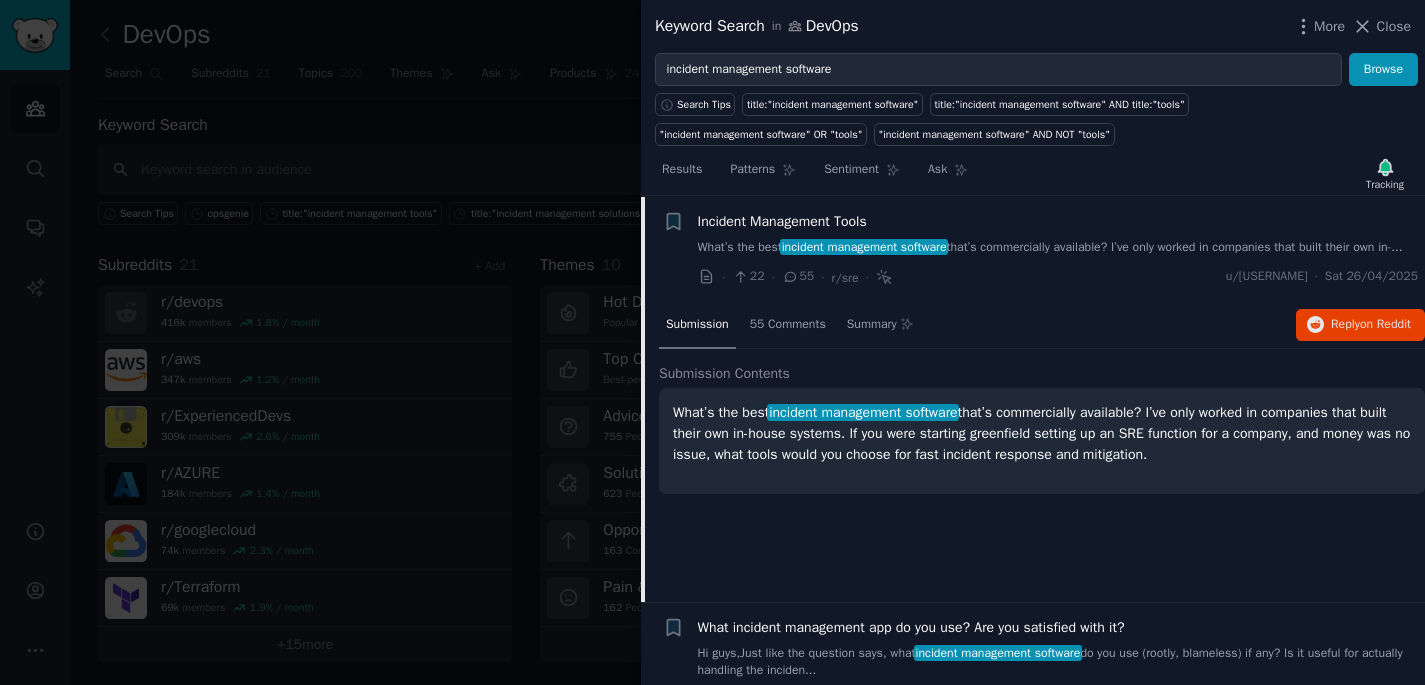 click at bounding box center [712, 342] 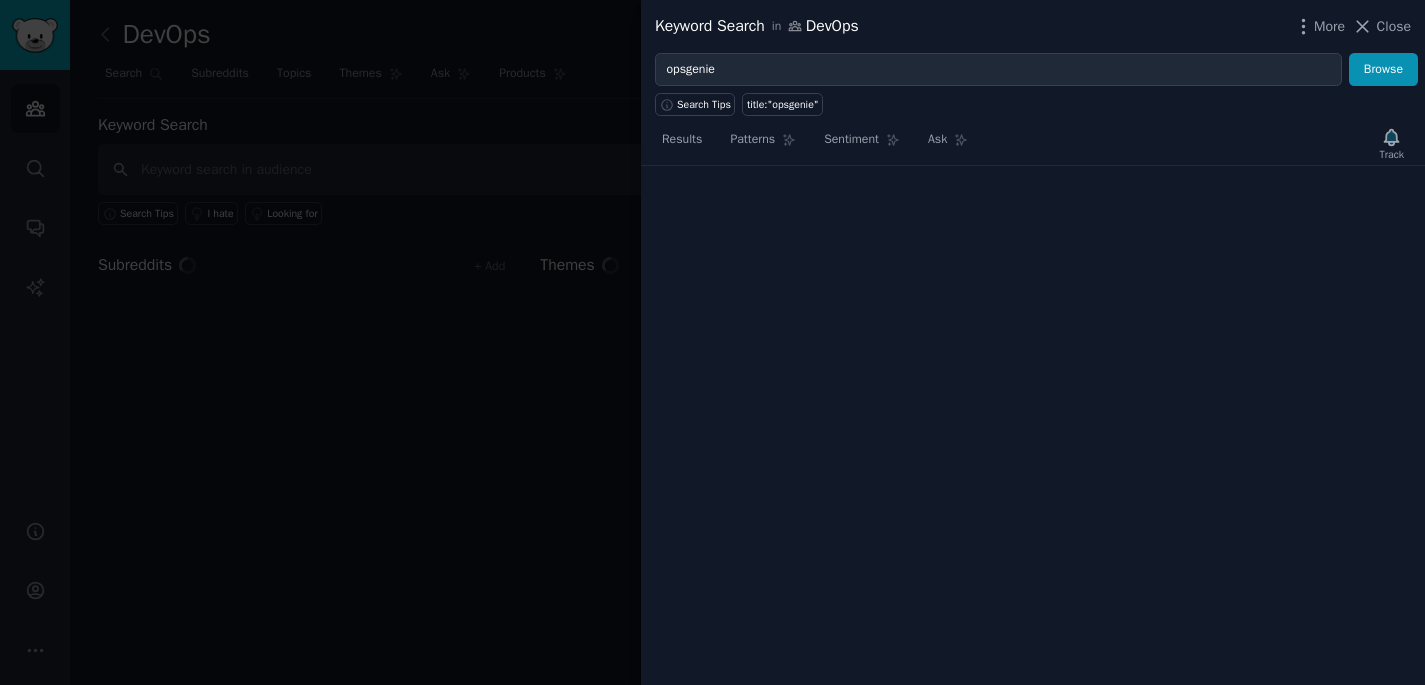 scroll, scrollTop: 0, scrollLeft: 0, axis: both 